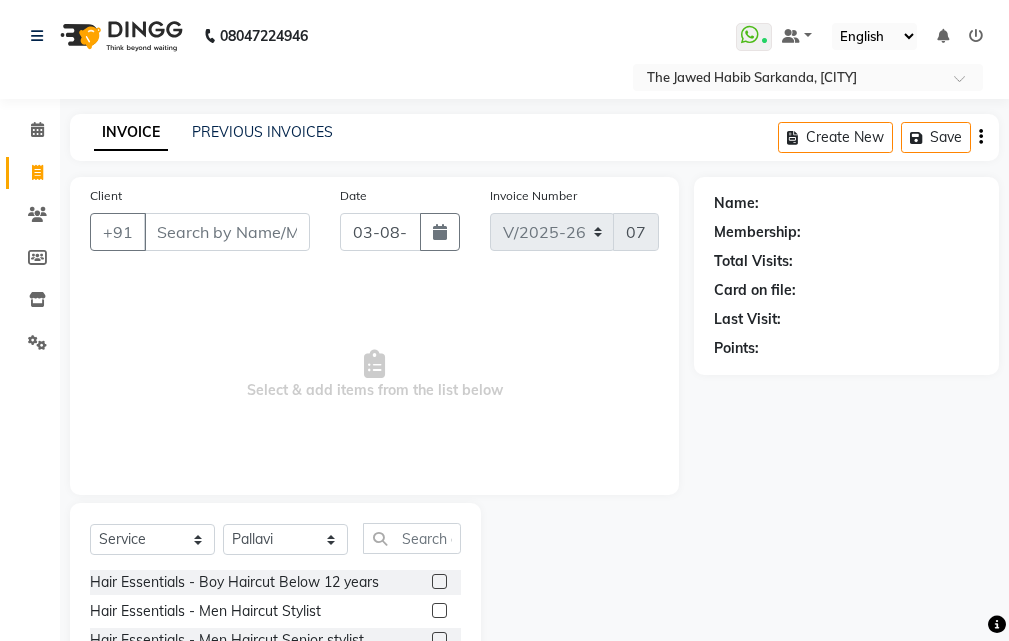 select on "6473" 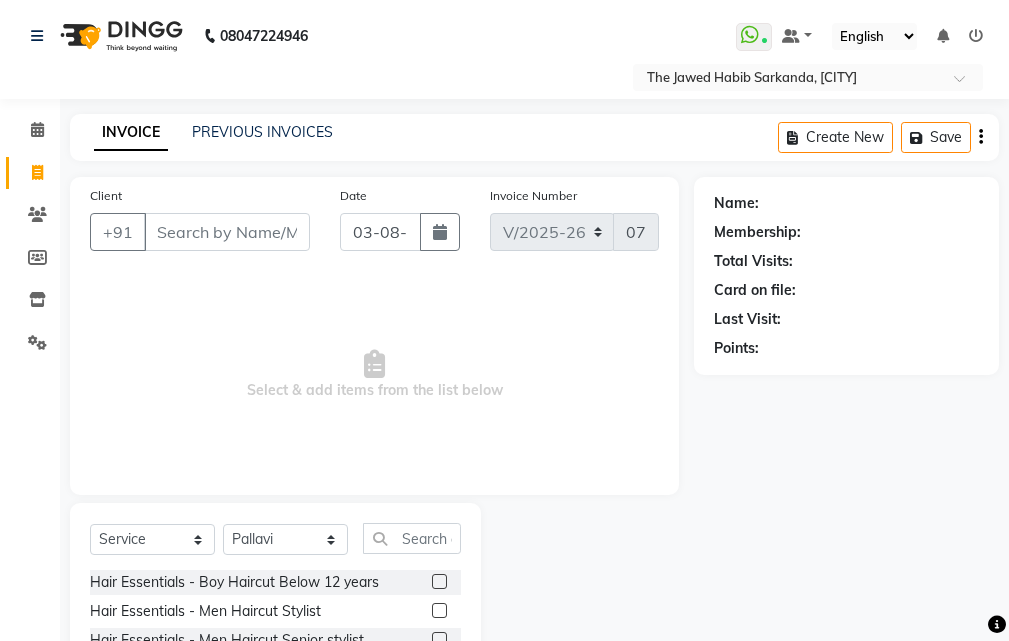 scroll, scrollTop: 0, scrollLeft: 0, axis: both 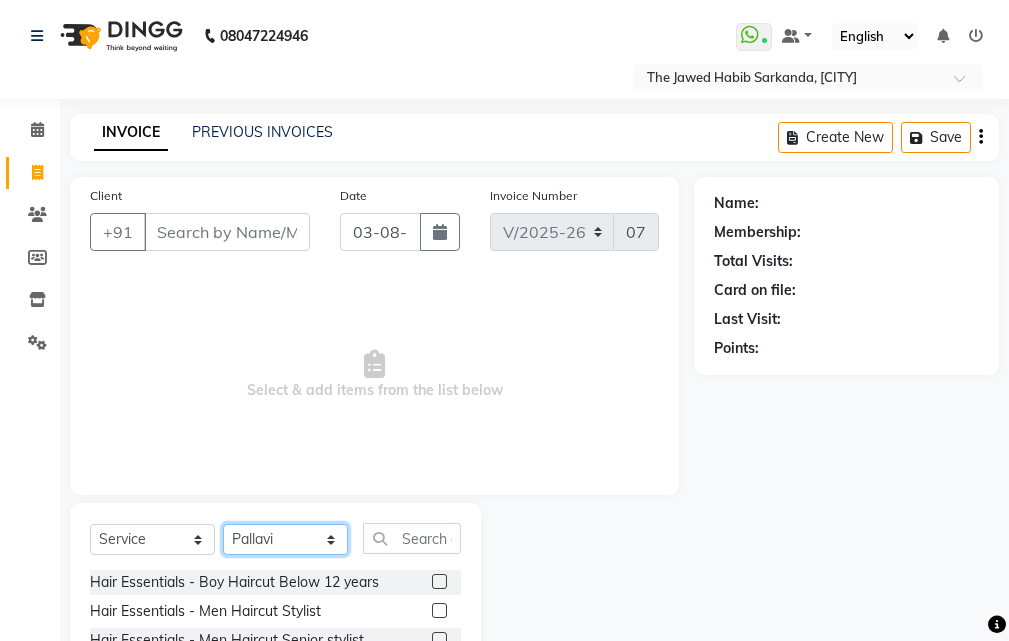 click on "Select Stylist Manager [LAST] [LAST] [LAST] [LAST] [LAST] [LAST]" 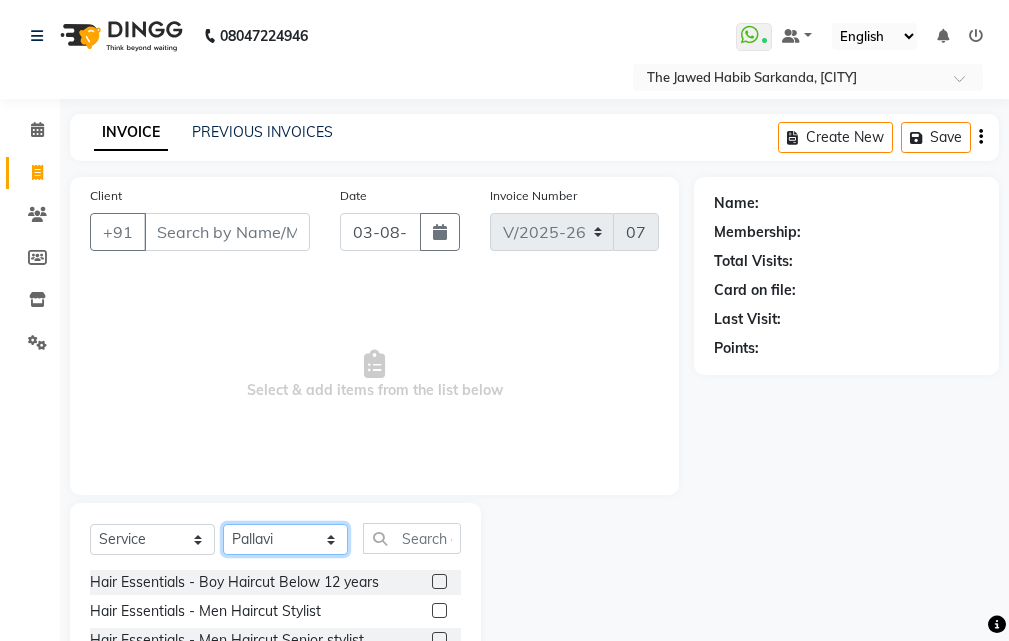 select on "86788" 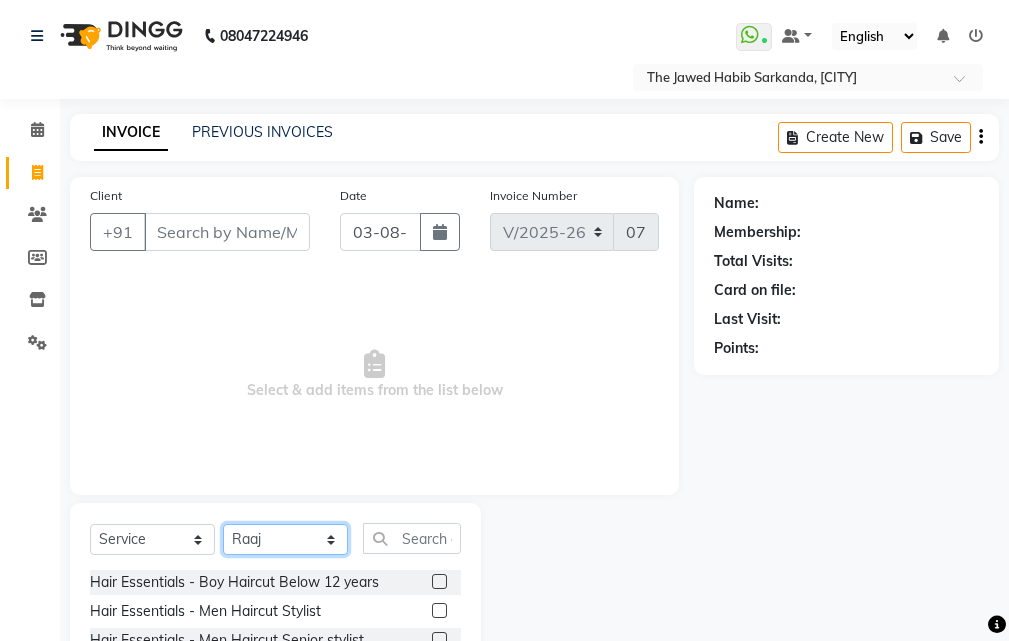 click on "Select Stylist Manager [LAST] [LAST] [LAST] [LAST] [LAST] [LAST]" 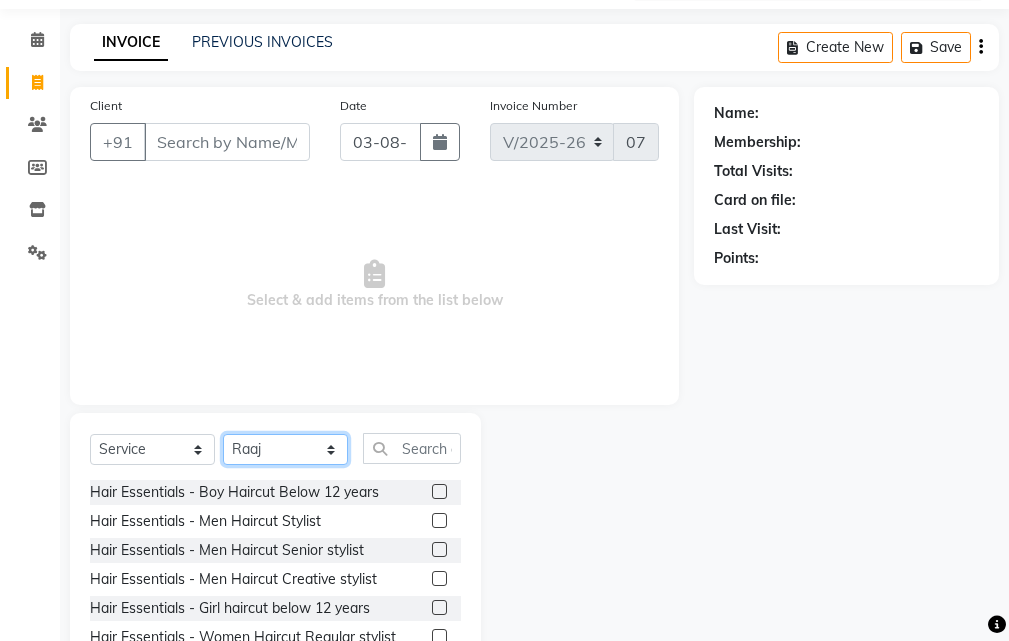 scroll, scrollTop: 187, scrollLeft: 0, axis: vertical 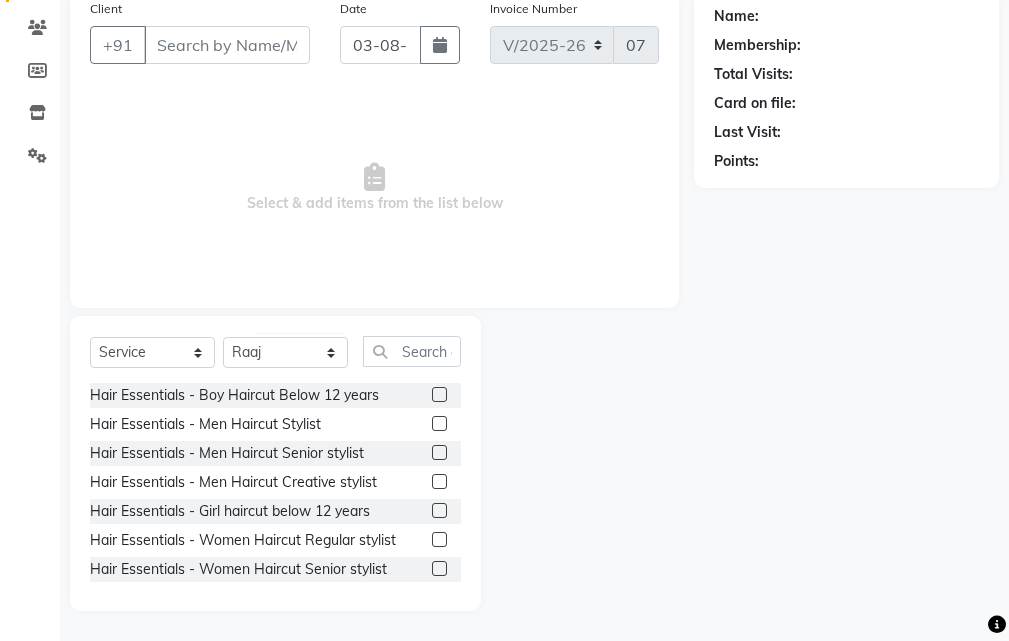 click 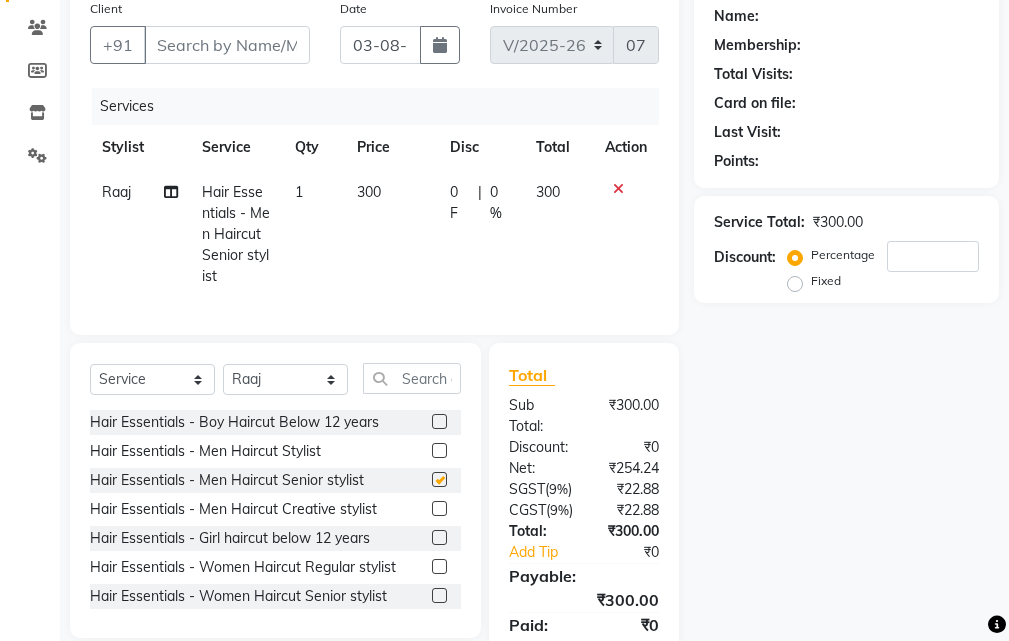 click on "Select Service Product Membership Package Voucher Prepaid Gift Card Select Stylist Manager [LAST] [LAST] [LAST] [LAST] [LAST] [LAST] Hair Essentials - Boy Haircut Below 12 years Hair Essentials - Men Haircut Stylist Hair Essentials - Men Haircut Senior stylist Hair Essentials - Men Haircut Creative stylist Hair Essentials - Girl haircut below 12 years Hair Essentials - Women Haircut Regular stylist Hair Essentials - Women Haircut Senior stylist Hair Essentials - Women Haircut Creative stylist Hair Essentials - Men Power Shave Hair Essentials - Men Beard Trim Hair Essentials - Men Shaving Hair Essentials - Men Wella Hair wash Hair Essentials - Men SP Hair wash Hair Essentials - Women Wella Hair Wash Hair Essentials - Women SP Hair Wash Hair Essentials - Men Deep Conditioning Hair Essentials - Women Deep Conditioning Hair Essentials - Men Blow Dry Hair Essentials - Both Blow dry : Upto Shoulder Hair Essentials - Women Blow dry : Below Shoulder" 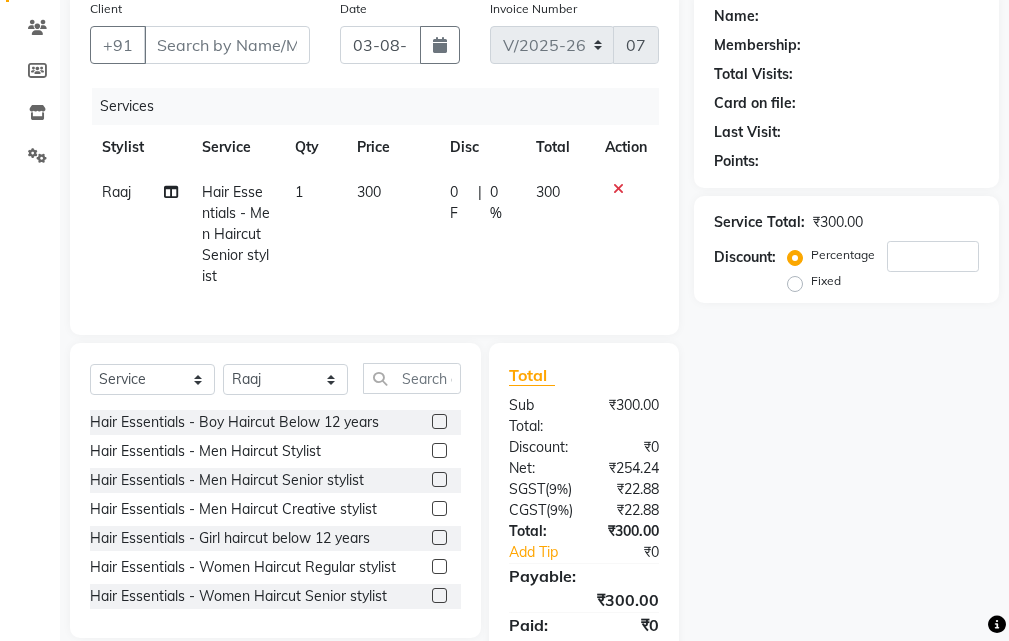 checkbox on "false" 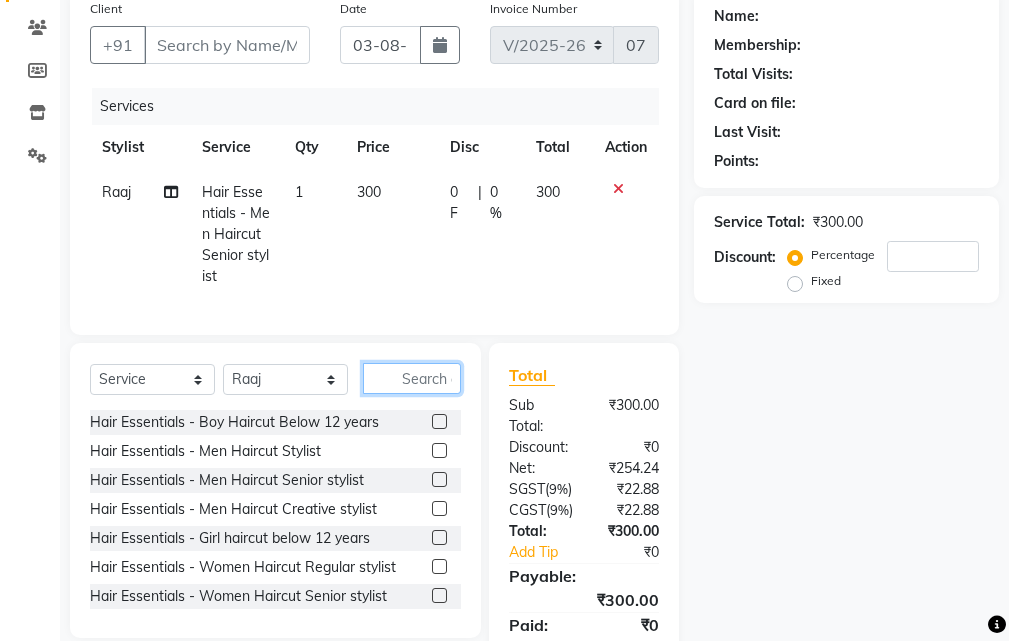 click 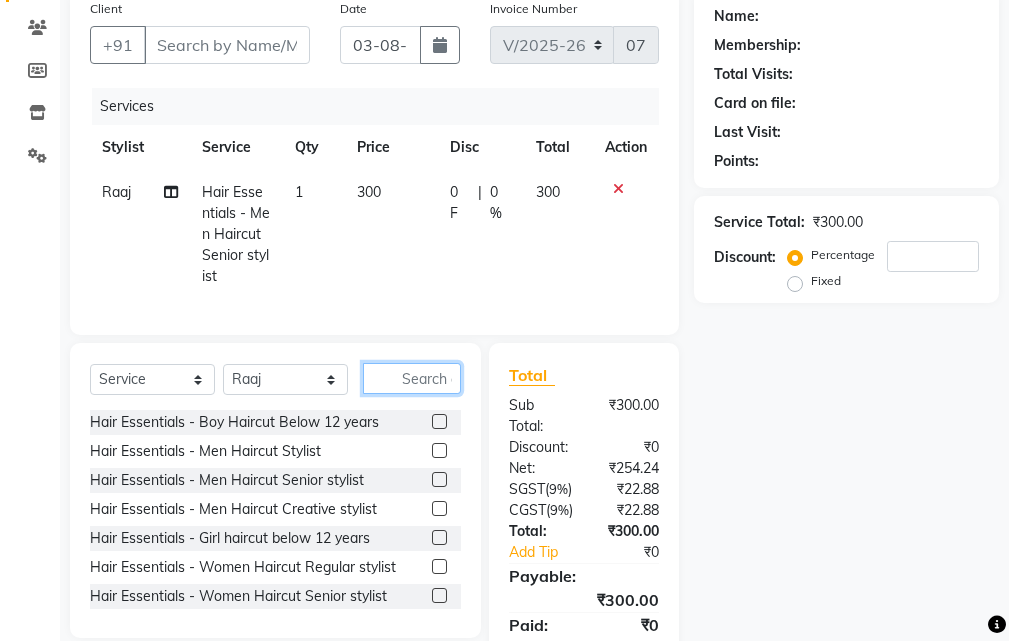 click 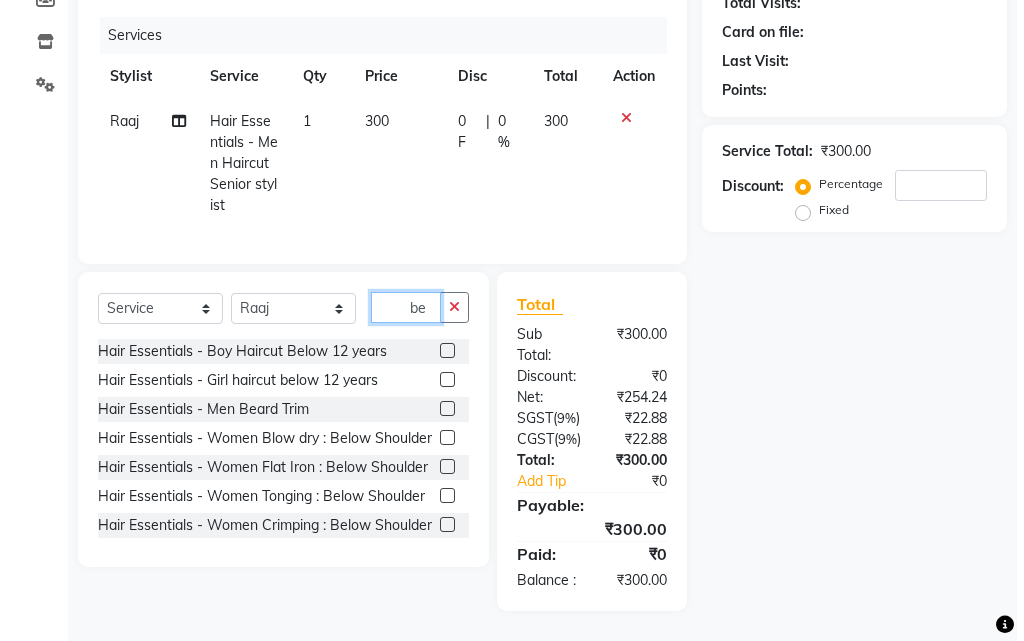 scroll, scrollTop: 0, scrollLeft: 0, axis: both 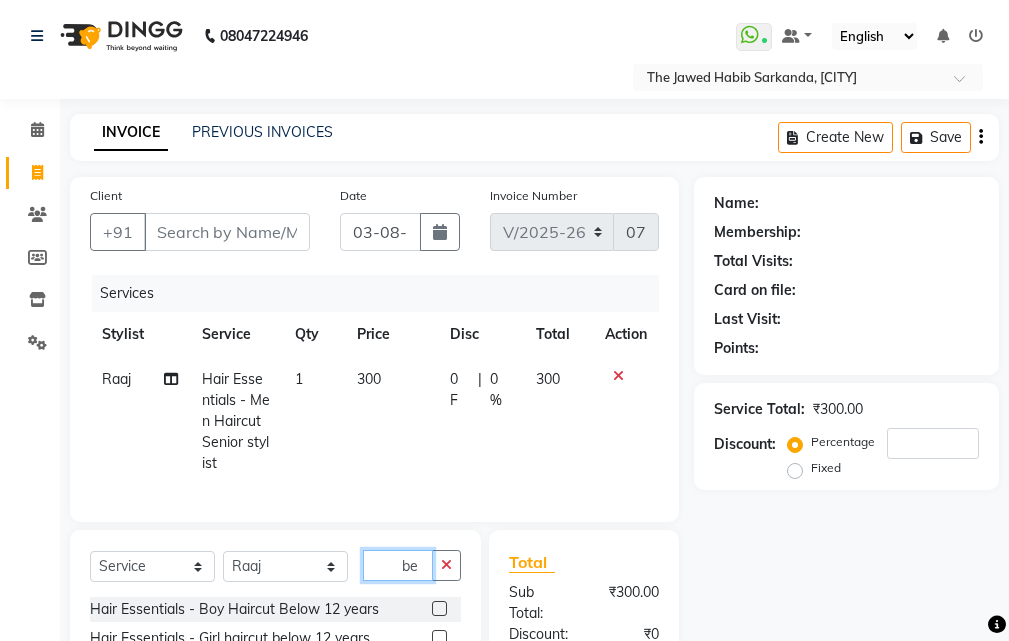 type on "be" 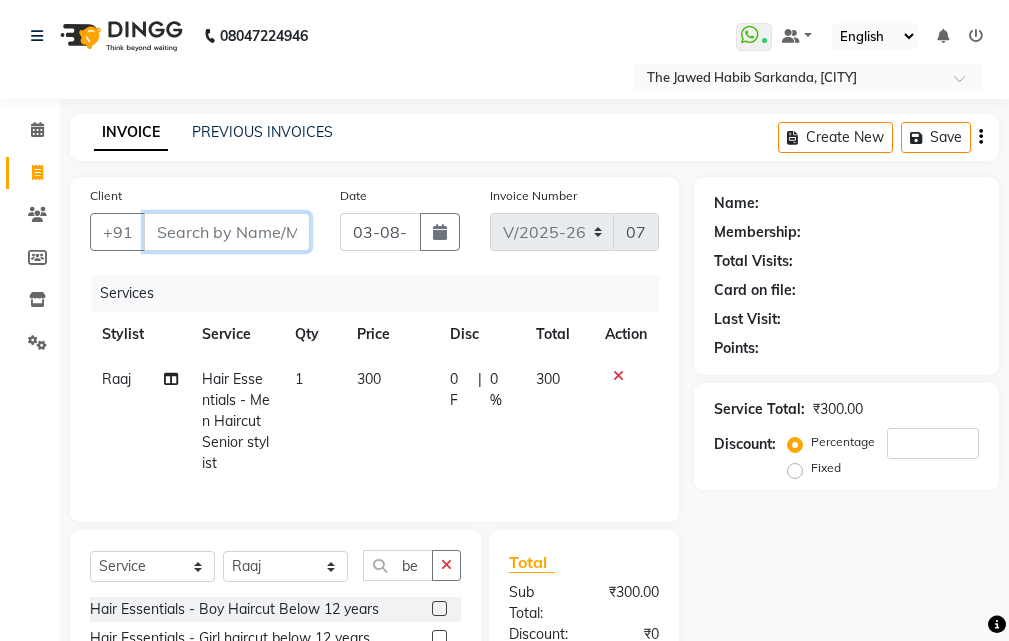 click on "Client" at bounding box center (227, 232) 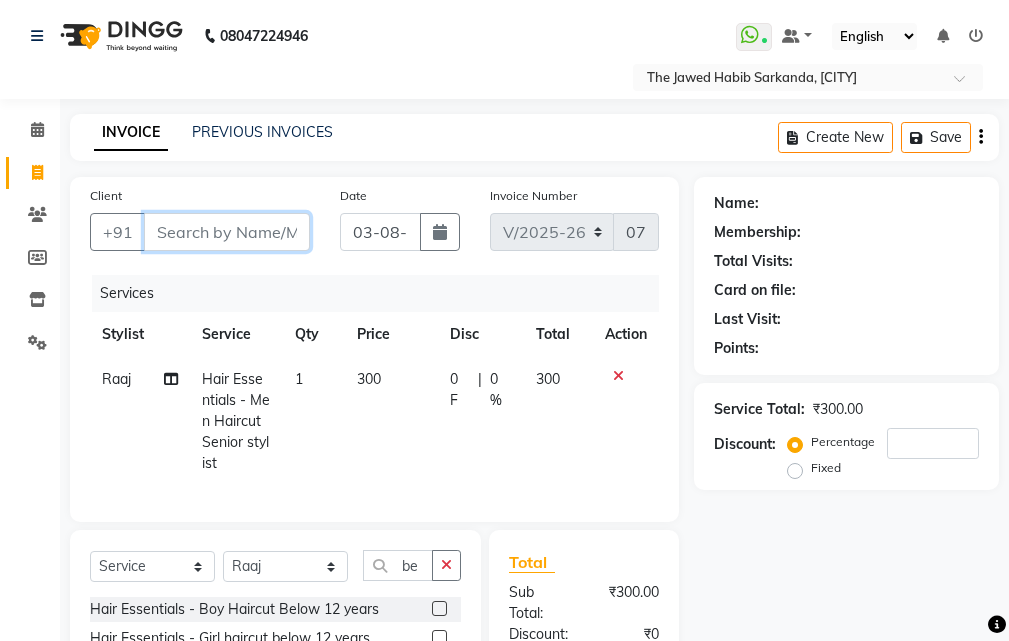 type on "9" 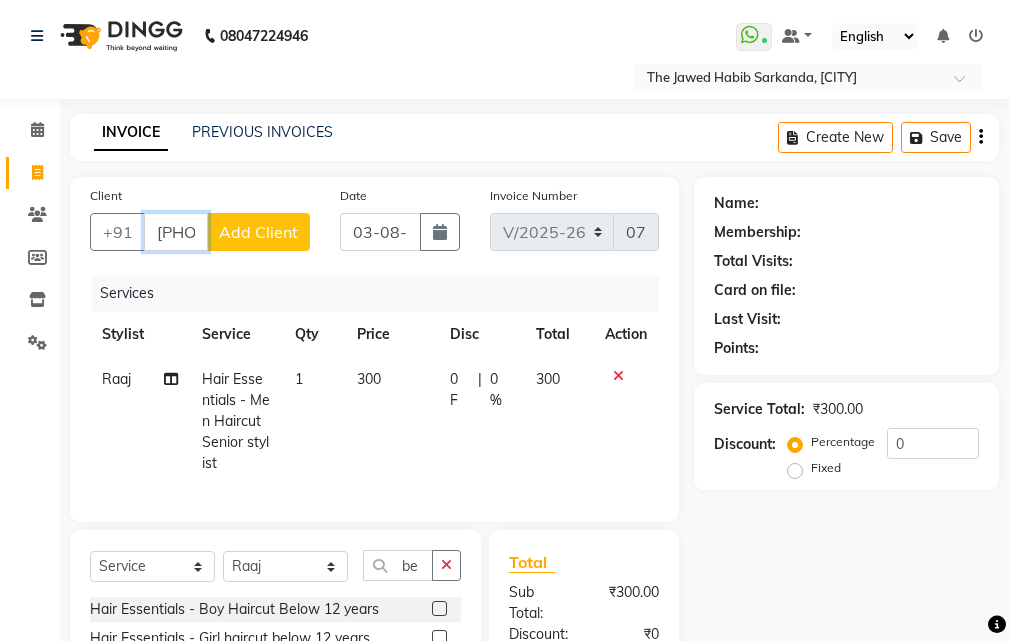 type on "[PHONE]" 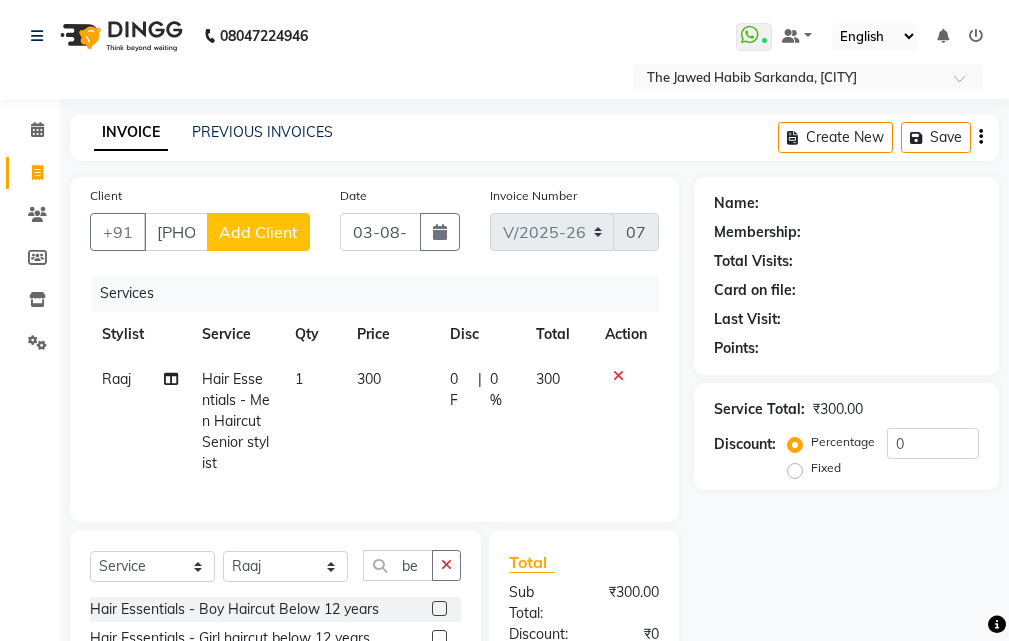 click on "Add Client" 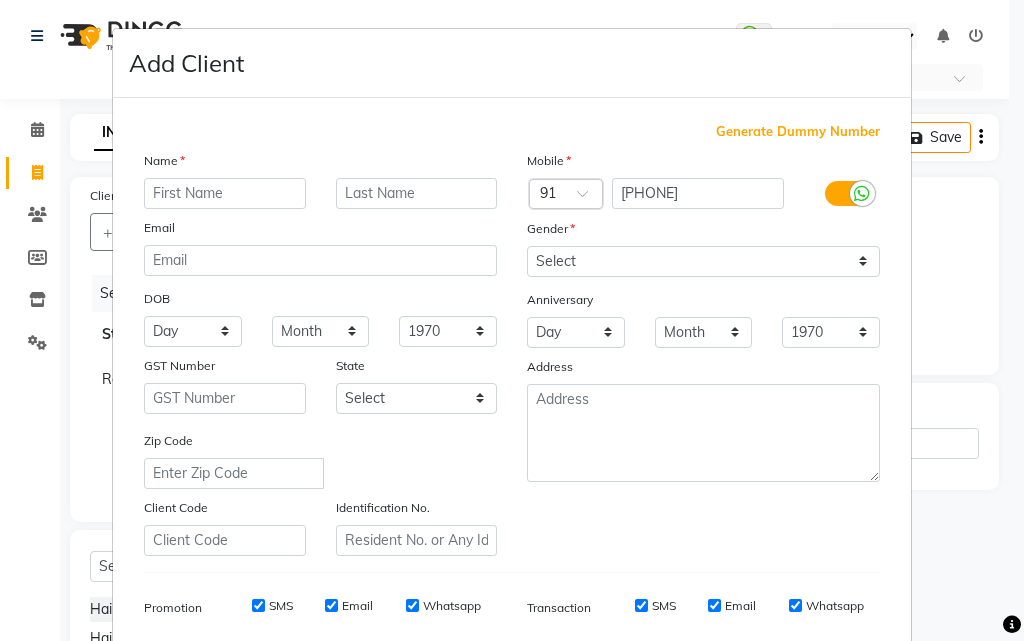 click at bounding box center [225, 193] 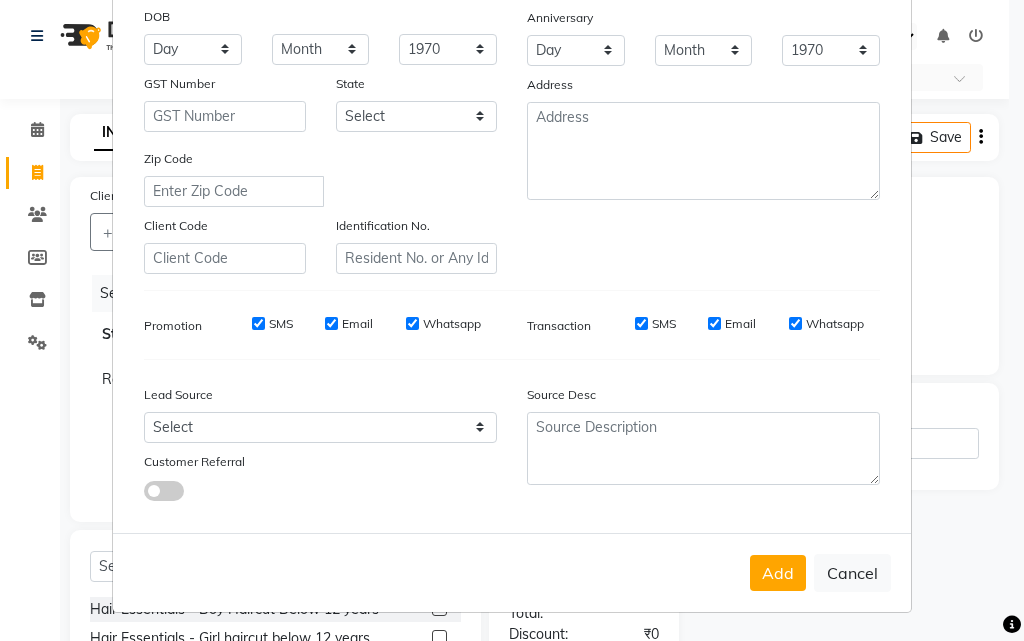 scroll, scrollTop: 0, scrollLeft: 0, axis: both 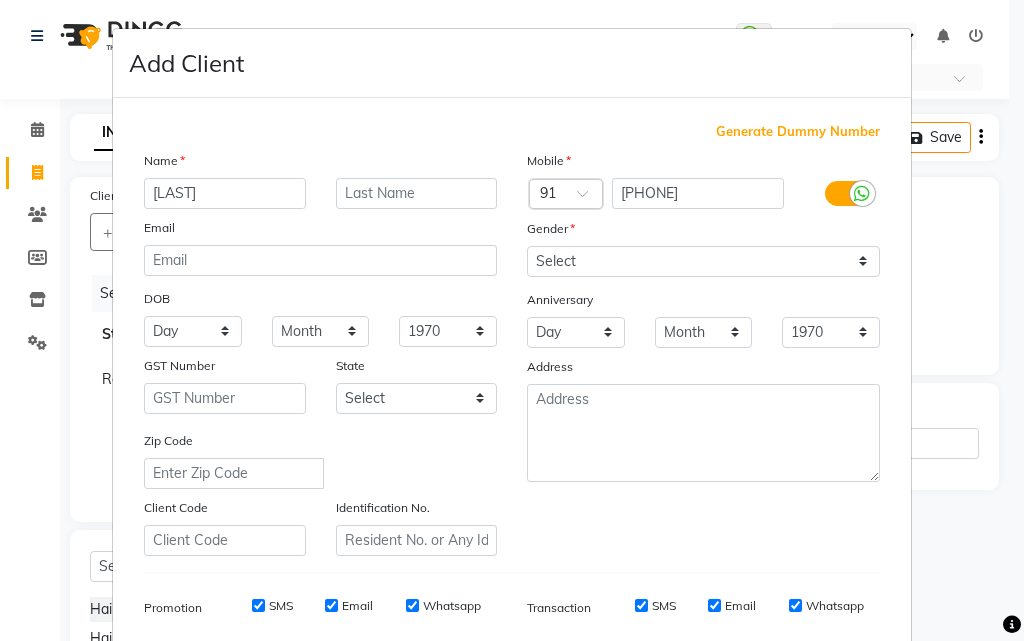 type on "[LAST]" 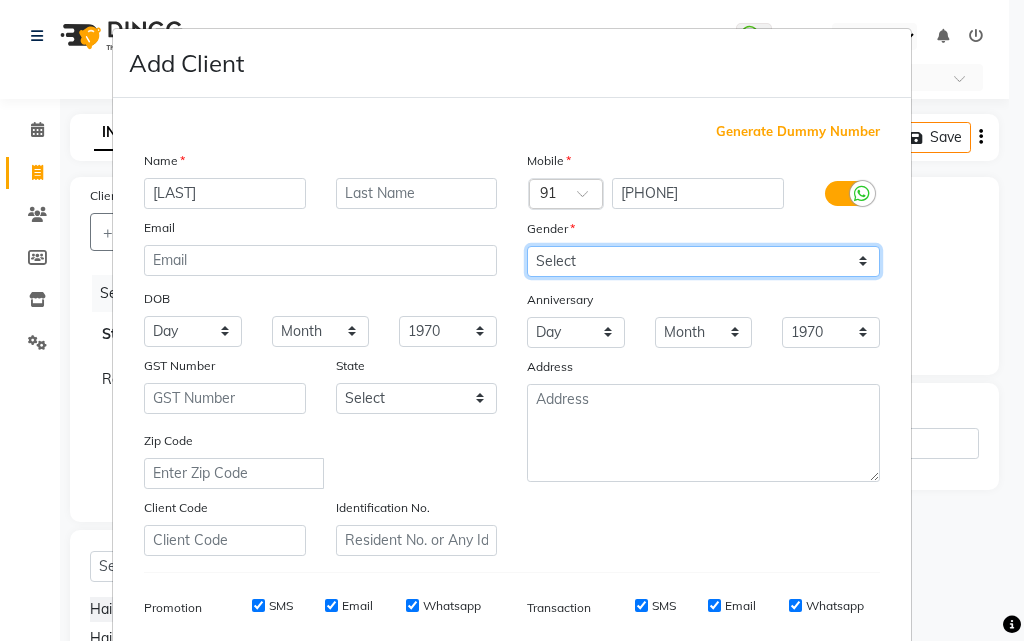 click on "Select Male Female Other Prefer Not To Say" at bounding box center (703, 261) 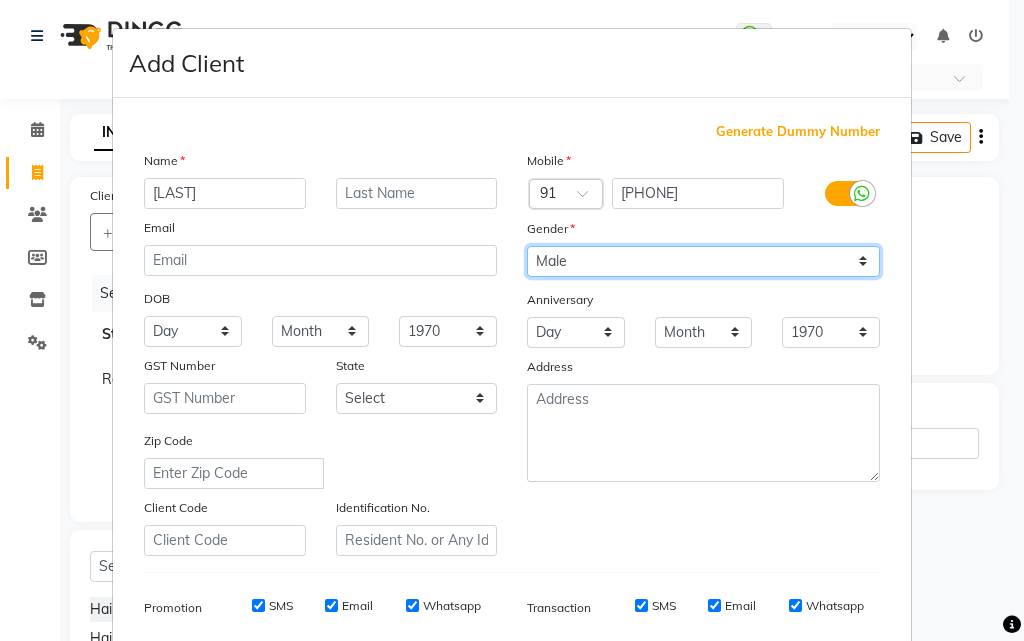 click on "Select Male Female Other Prefer Not To Say" at bounding box center [703, 261] 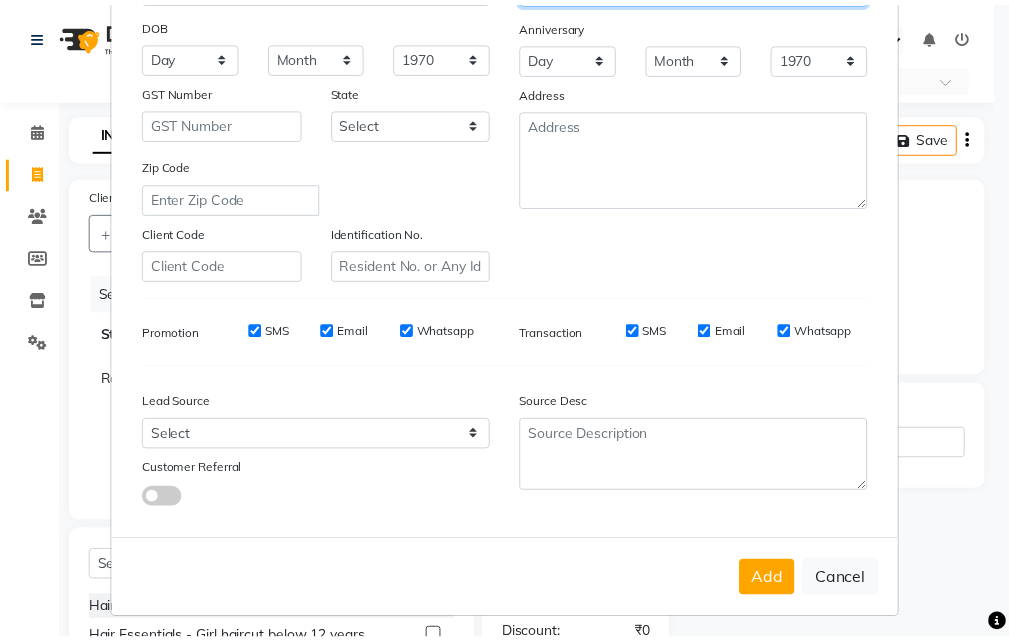 scroll, scrollTop: 282, scrollLeft: 0, axis: vertical 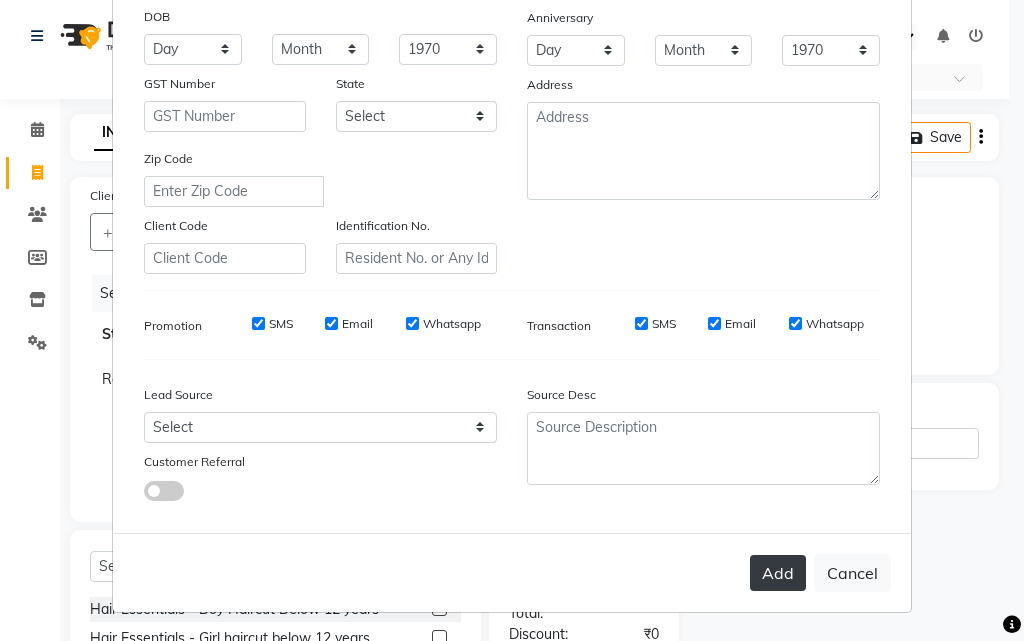 click on "Add" at bounding box center [778, 573] 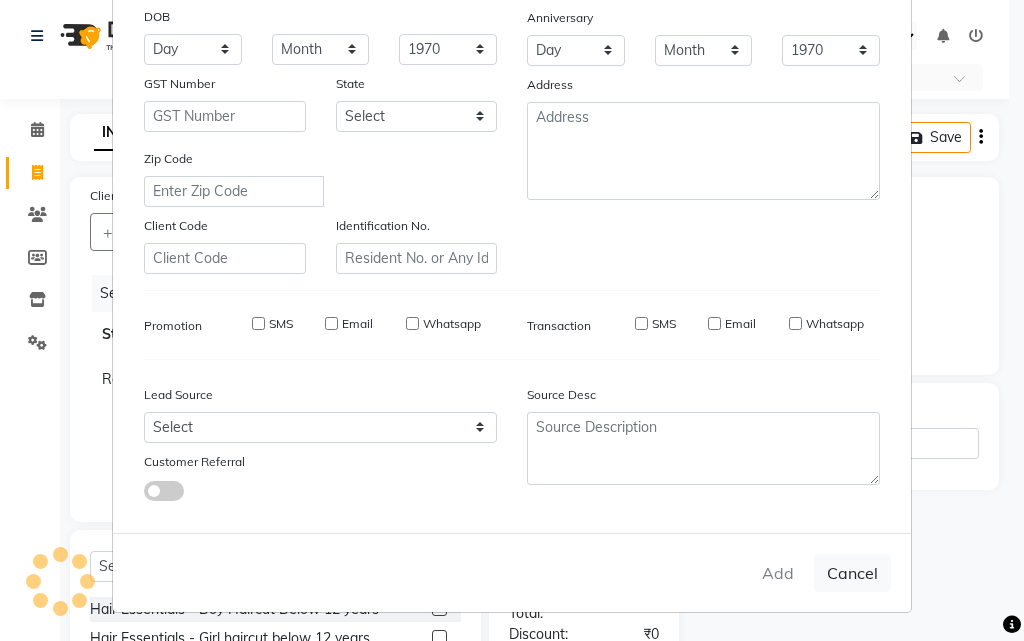 type on "93******88" 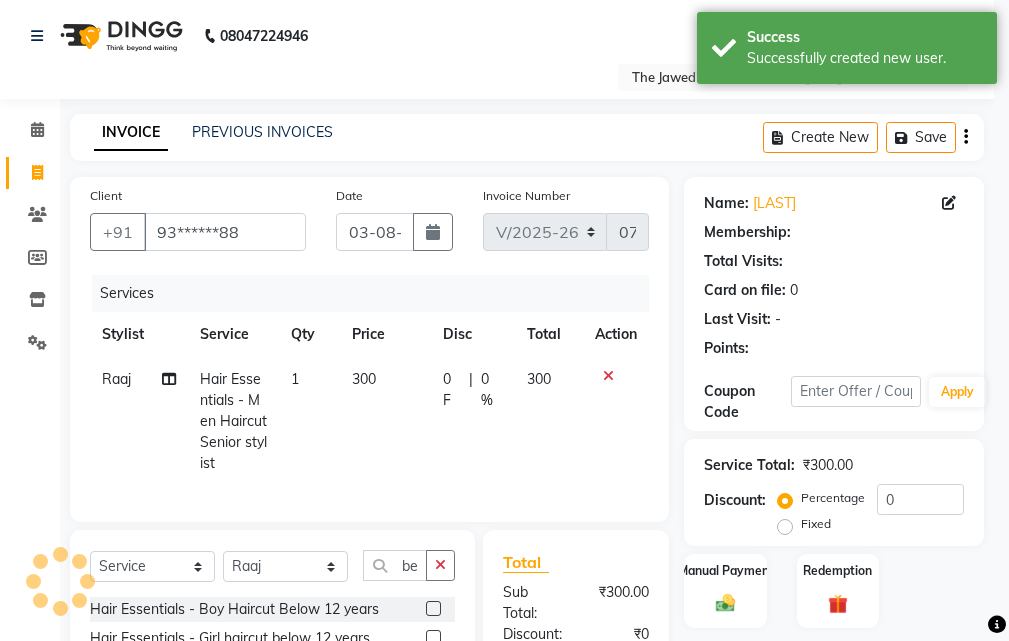 select on "1: Object" 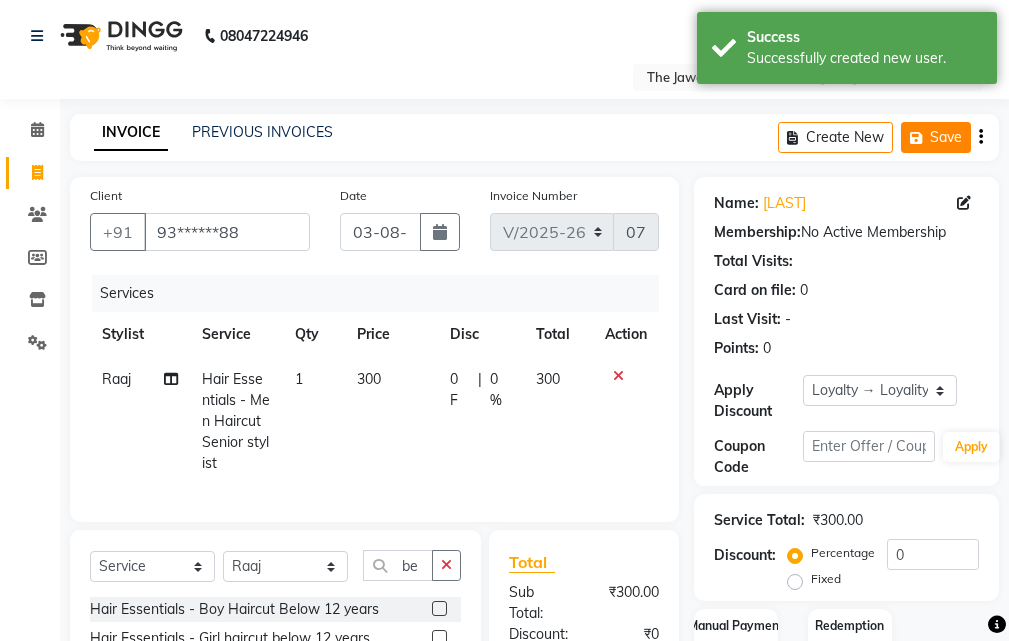 click on "Save" 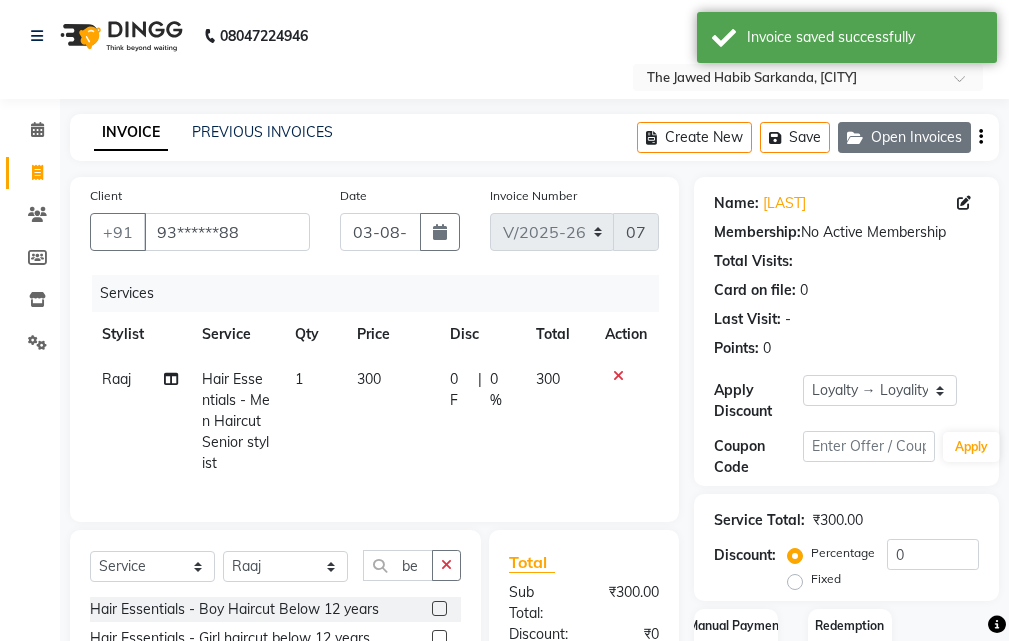 click on "Open Invoices" 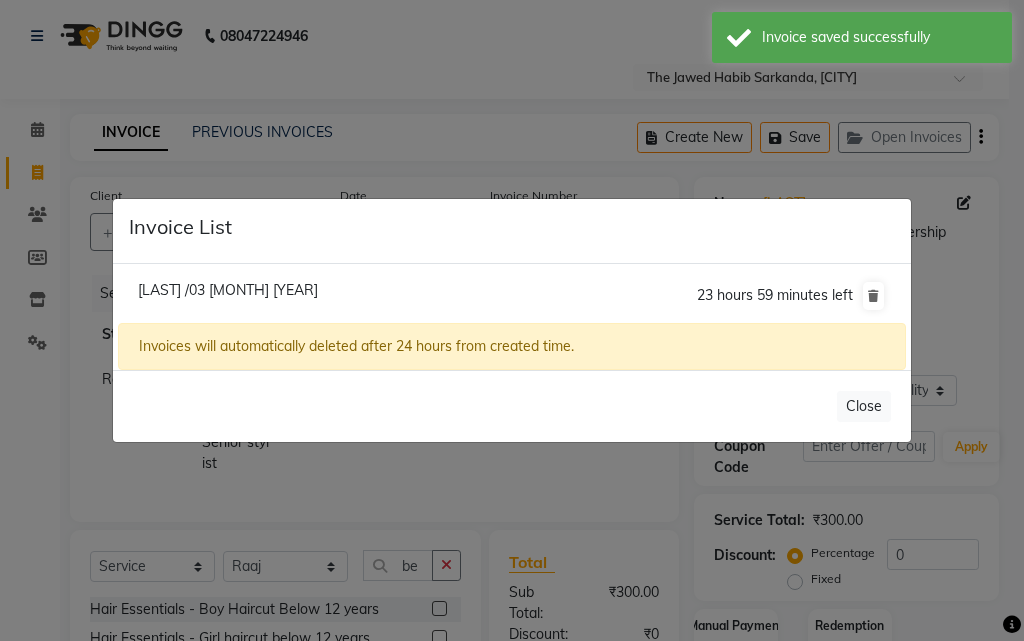 click on "Invoice List [LAST] /03 [MONTH] [YEAR] 23 hours 59 minutes left Invoices will automatically deleted after 24 hours from created time. Close" 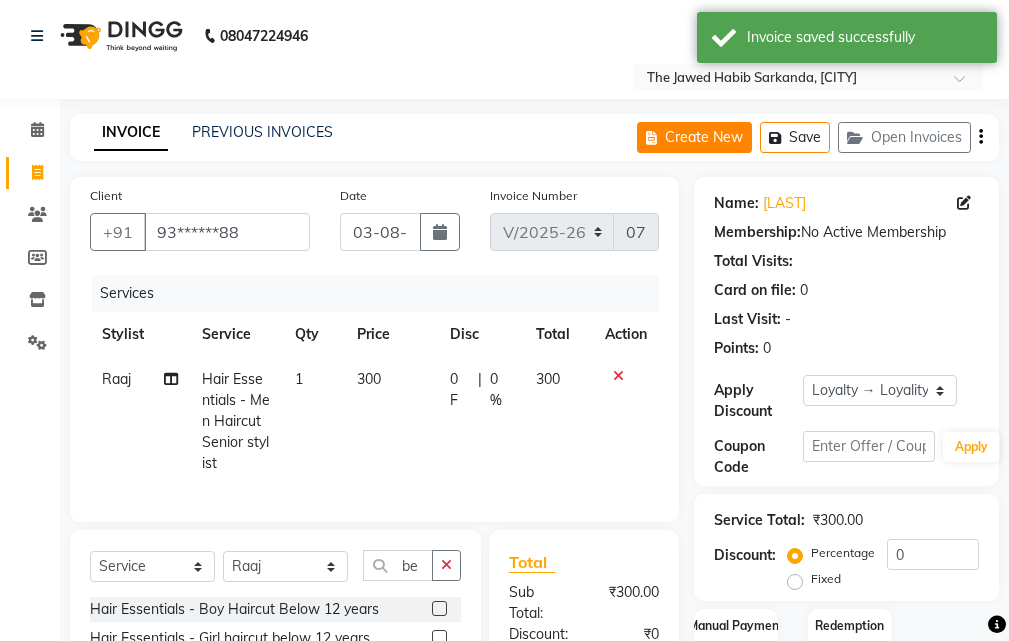 click on "Create New" 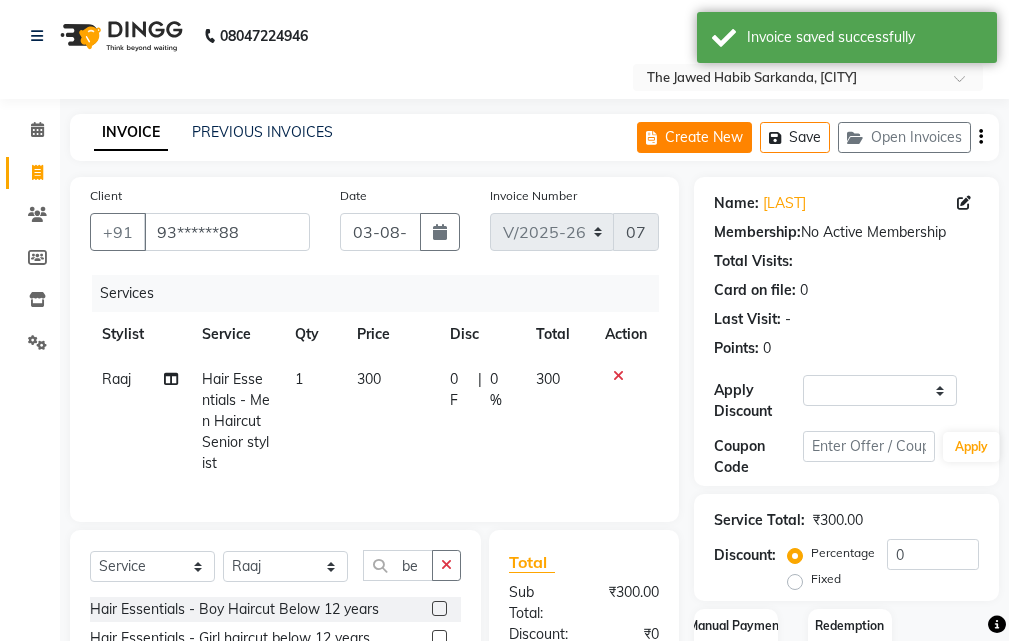 select on "service" 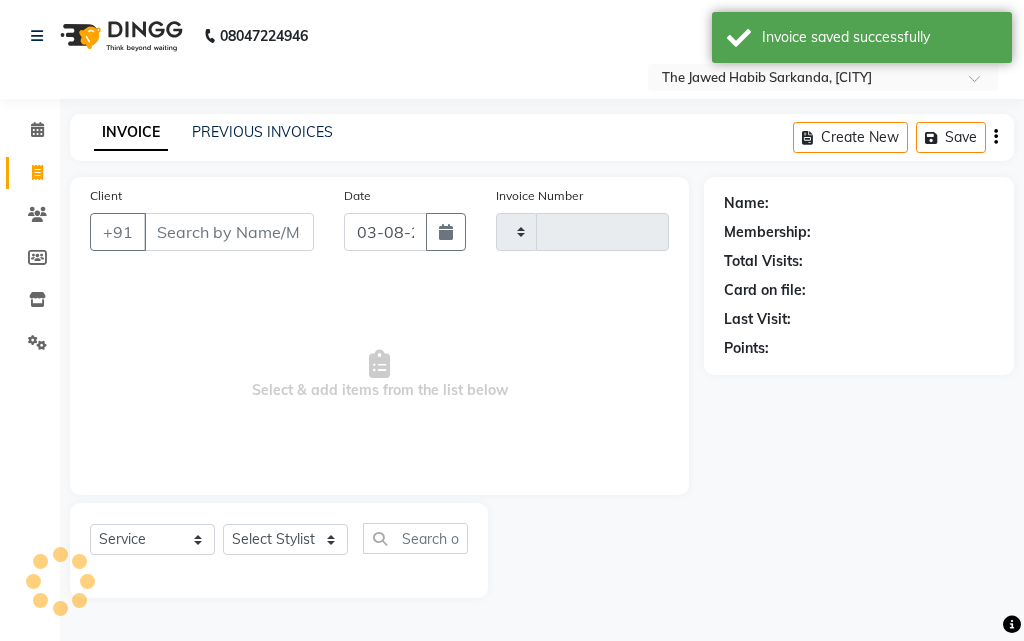 type on "0746" 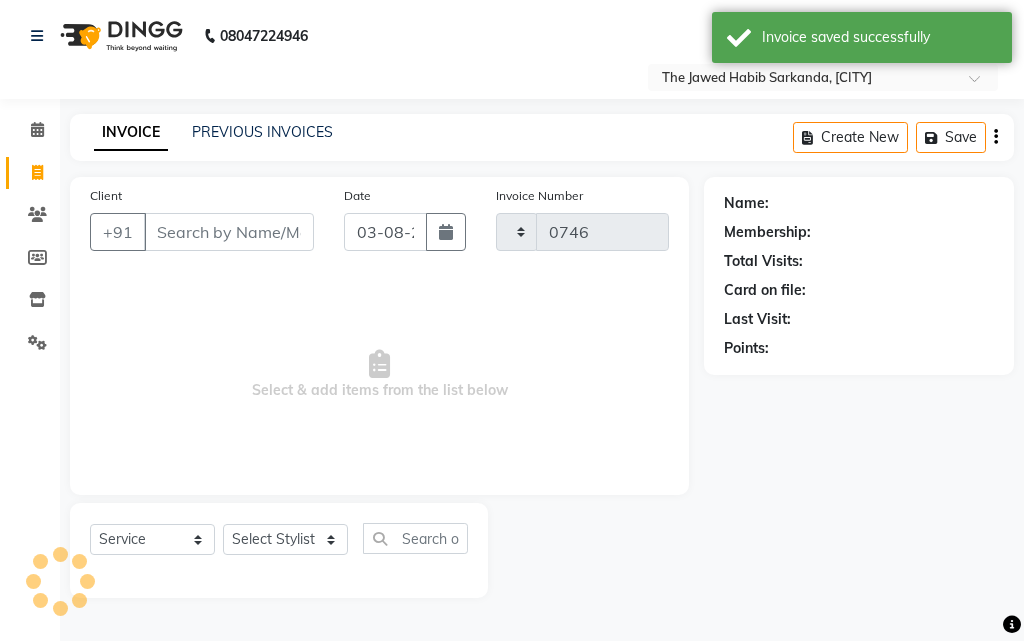select on "6473" 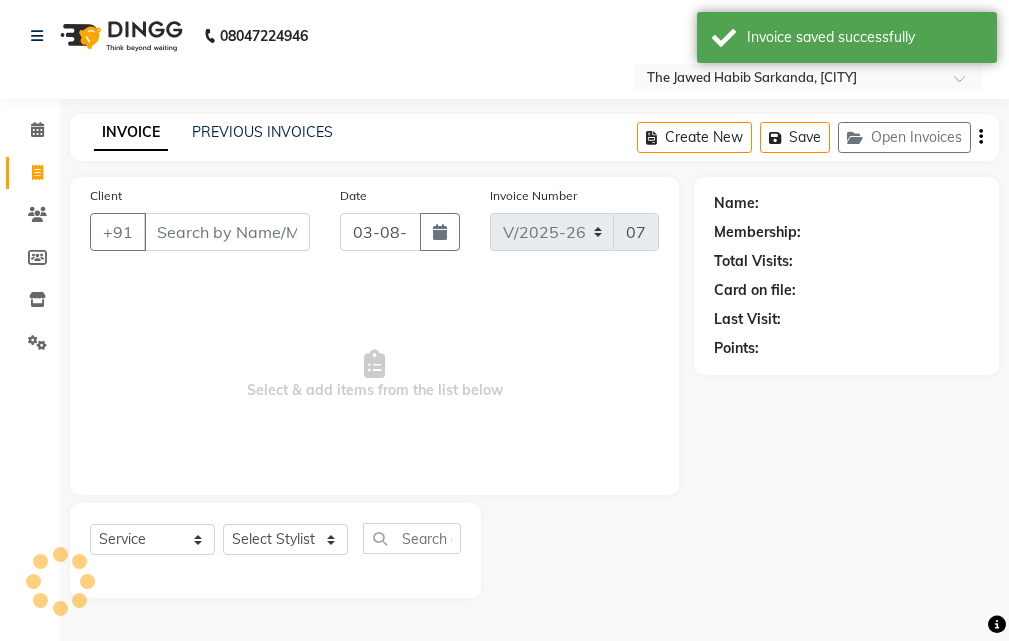 select on "63556" 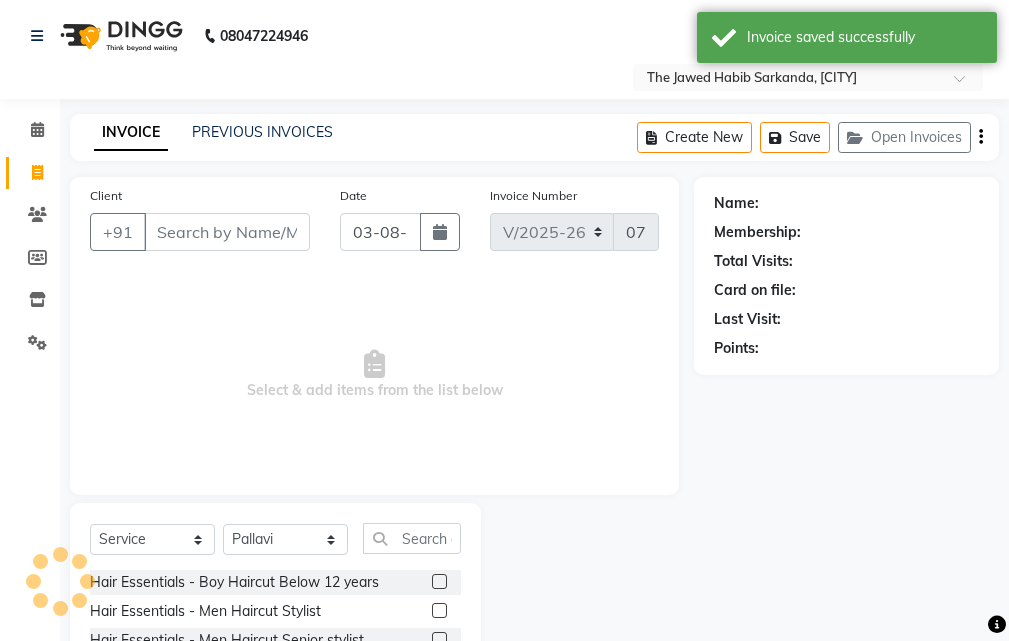 click on "Client" at bounding box center (227, 232) 